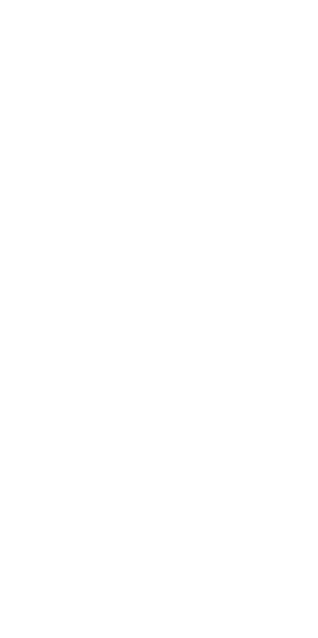 scroll, scrollTop: 0, scrollLeft: 0, axis: both 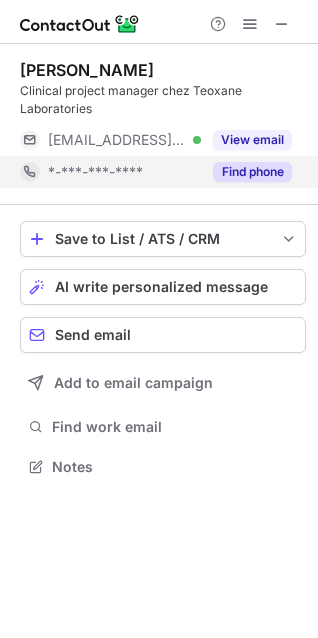 click on "Find phone" at bounding box center [252, 172] 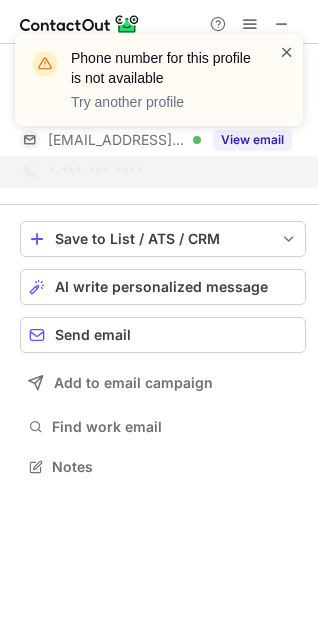 click at bounding box center [287, 52] 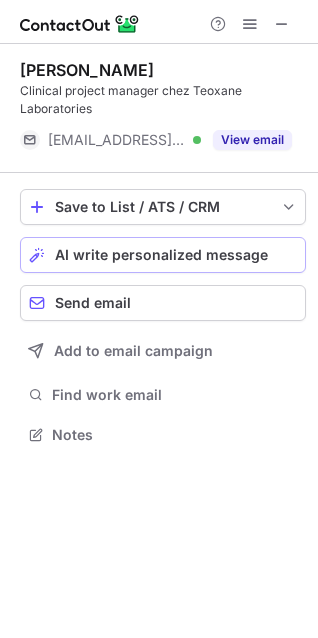 scroll, scrollTop: 440, scrollLeft: 318, axis: both 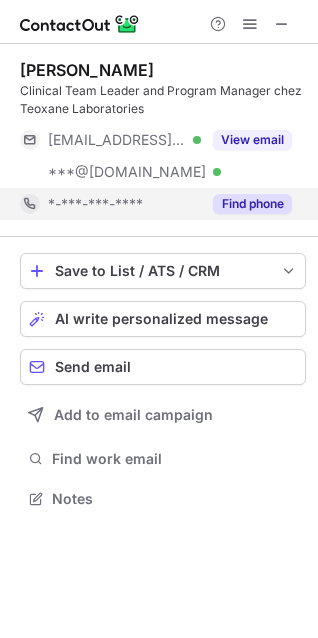click on "Find phone" at bounding box center (252, 204) 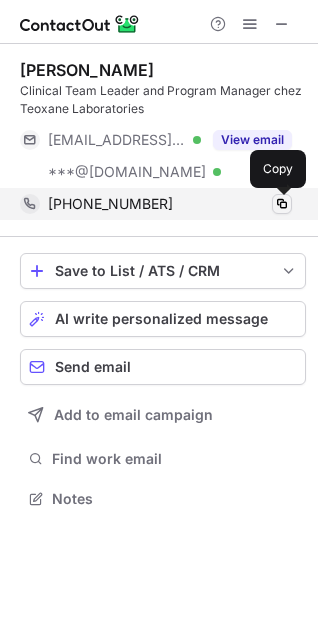 click at bounding box center [282, 204] 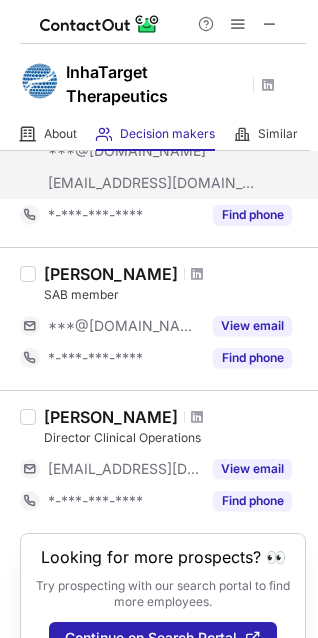 scroll, scrollTop: 580, scrollLeft: 0, axis: vertical 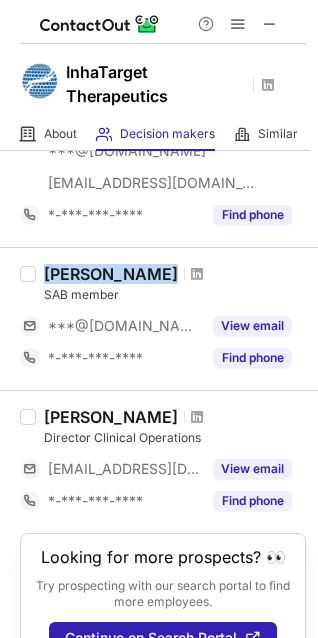drag, startPoint x: 147, startPoint y: 281, endPoint x: 44, endPoint y: 279, distance: 103.01942 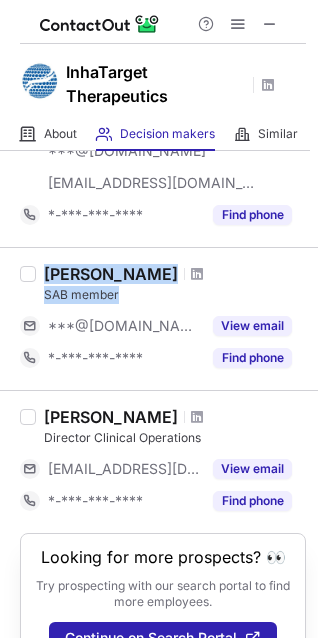 drag, startPoint x: 130, startPoint y: 292, endPoint x: 23, endPoint y: 294, distance: 107.01869 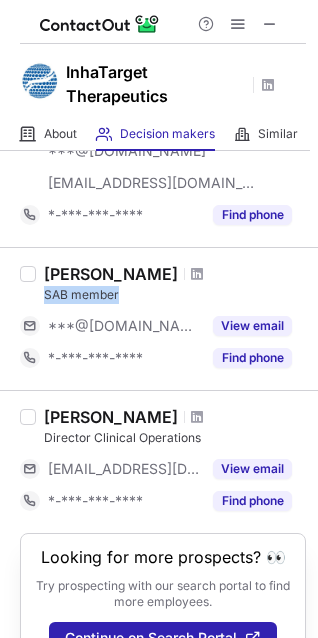 drag, startPoint x: 121, startPoint y: 292, endPoint x: 37, endPoint y: 299, distance: 84.29116 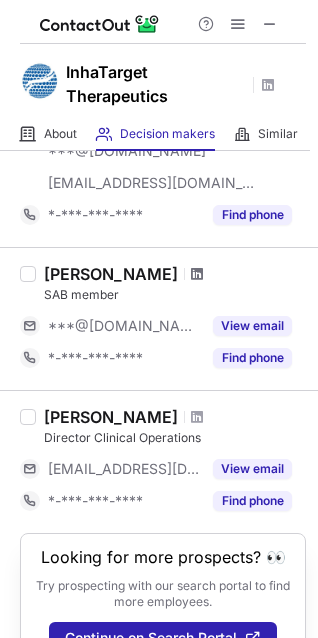 click at bounding box center (197, 274) 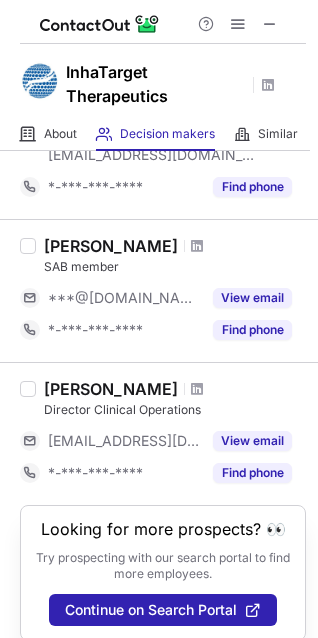 scroll, scrollTop: 644, scrollLeft: 0, axis: vertical 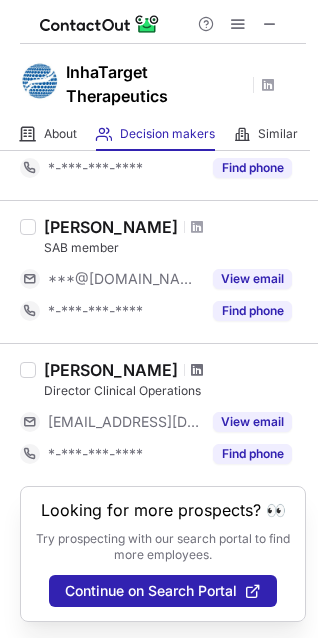 click at bounding box center [197, 370] 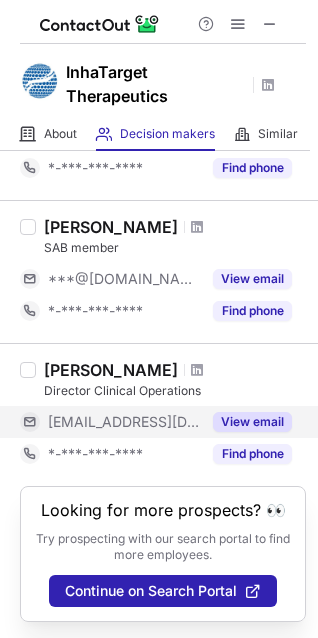 click on "View email" at bounding box center (252, 422) 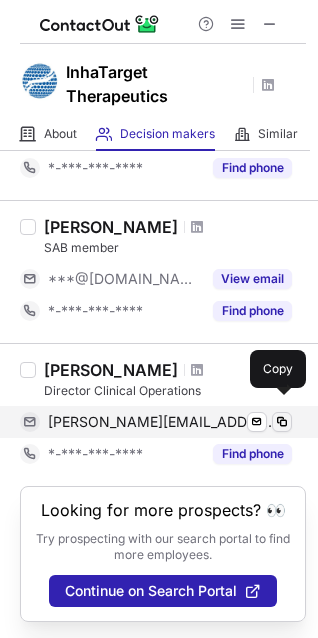 click at bounding box center [282, 422] 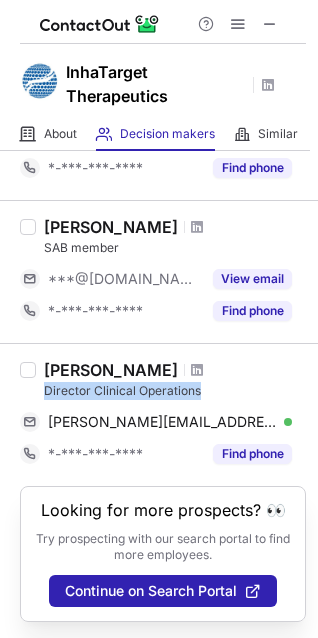 drag, startPoint x: 203, startPoint y: 372, endPoint x: 44, endPoint y: 376, distance: 159.05031 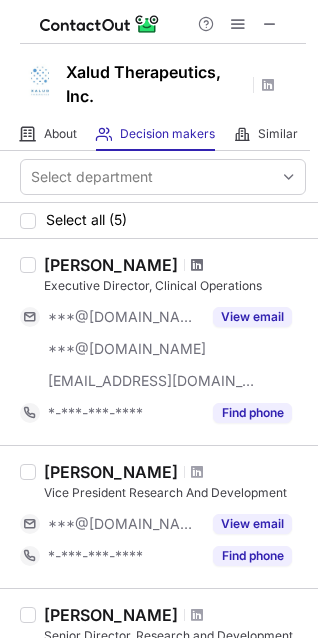 click at bounding box center [197, 265] 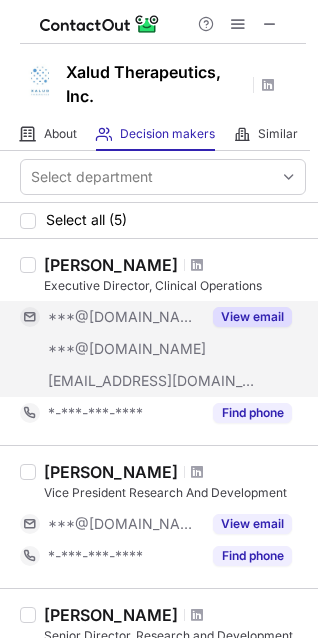 click on "View email" at bounding box center [252, 317] 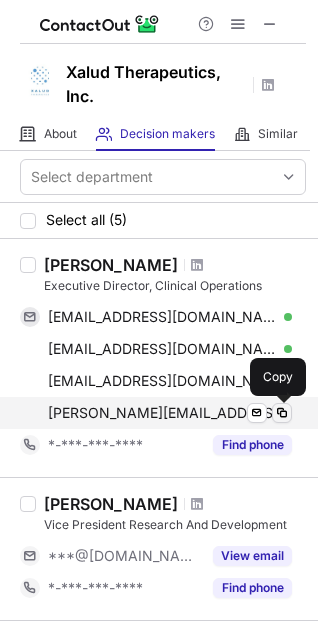 click at bounding box center [282, 413] 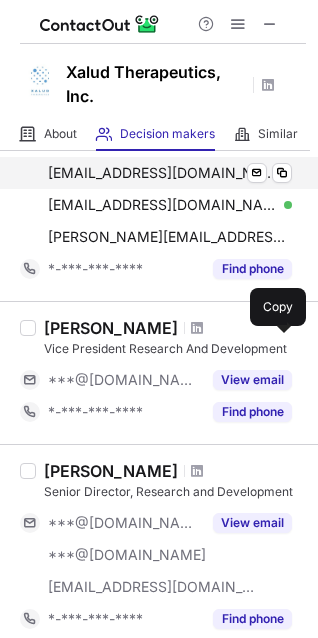 scroll, scrollTop: 274, scrollLeft: 0, axis: vertical 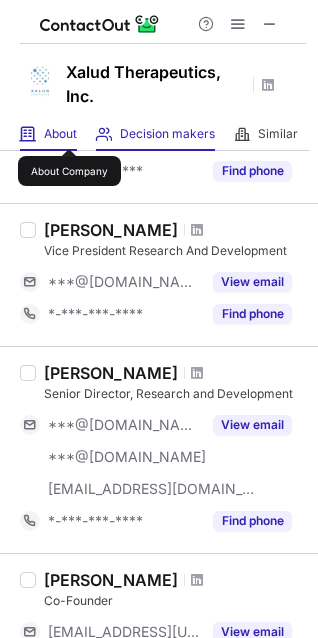 click on "About" at bounding box center [60, 134] 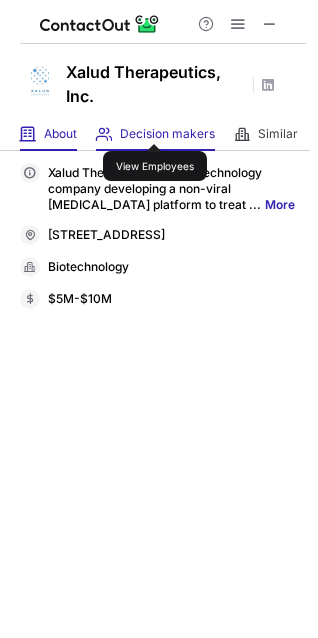 click on "Decision makers" at bounding box center (167, 134) 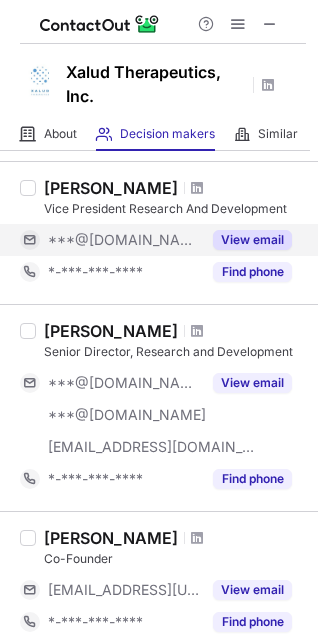 scroll, scrollTop: 319, scrollLeft: 0, axis: vertical 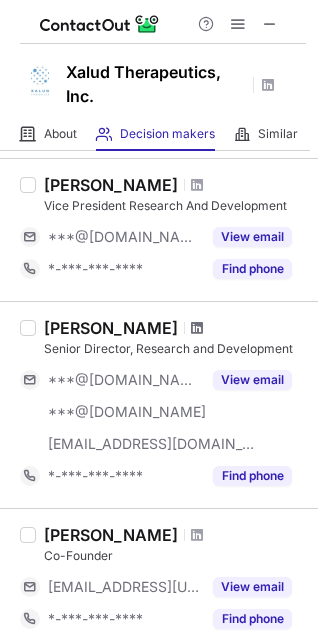 click at bounding box center [197, 328] 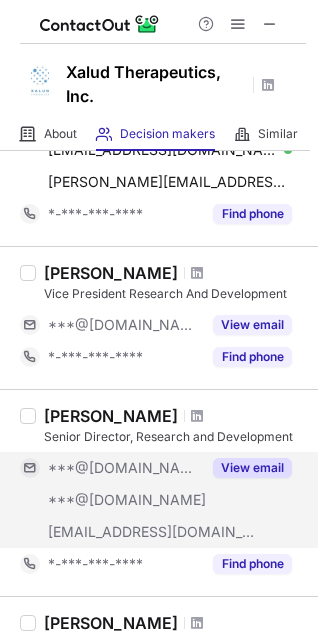 scroll, scrollTop: 98, scrollLeft: 0, axis: vertical 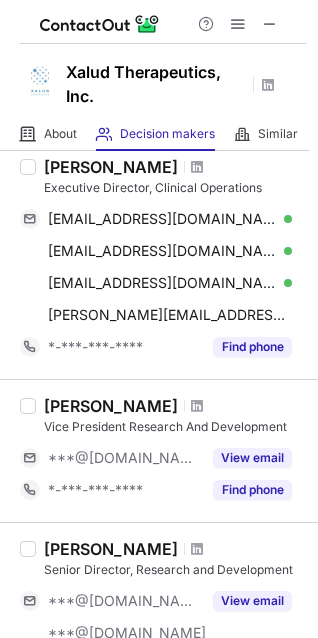 click at bounding box center (197, 406) 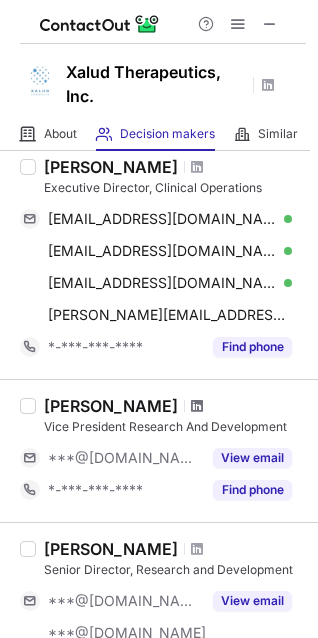 click at bounding box center (197, 406) 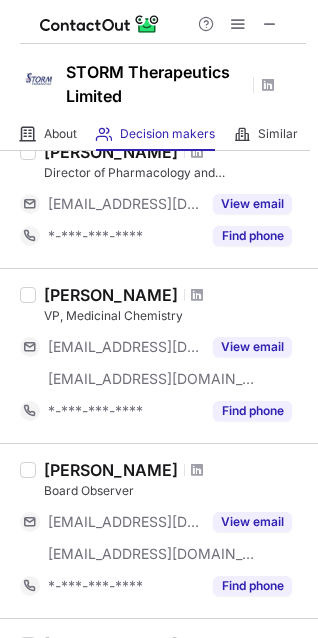 scroll, scrollTop: 724, scrollLeft: 0, axis: vertical 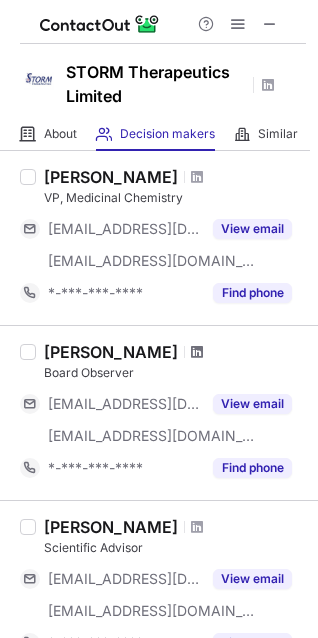 click at bounding box center [197, 352] 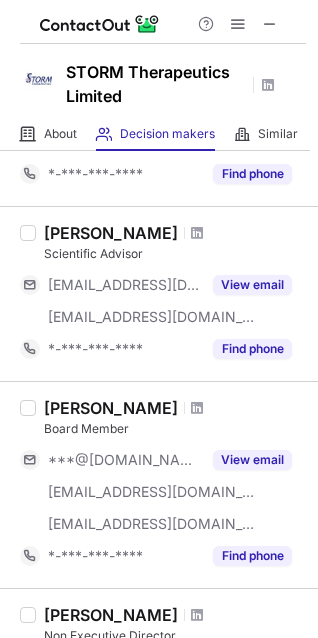 scroll, scrollTop: 1019, scrollLeft: 0, axis: vertical 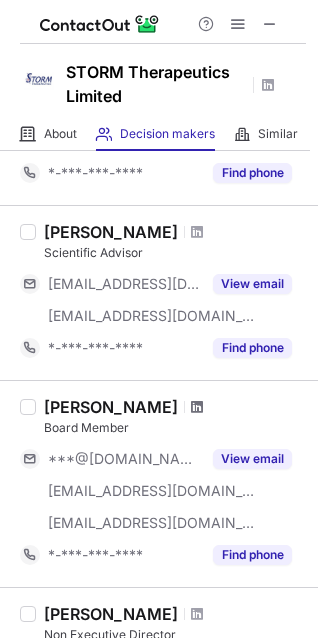 click at bounding box center (197, 407) 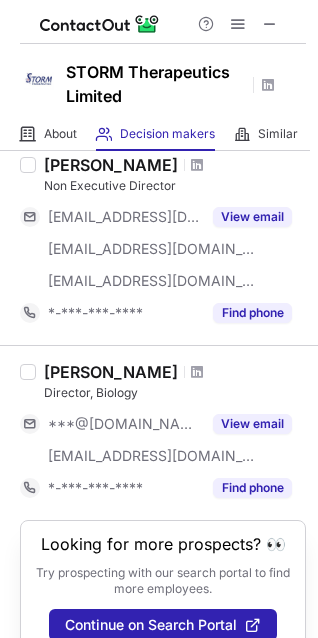 scroll, scrollTop: 1476, scrollLeft: 0, axis: vertical 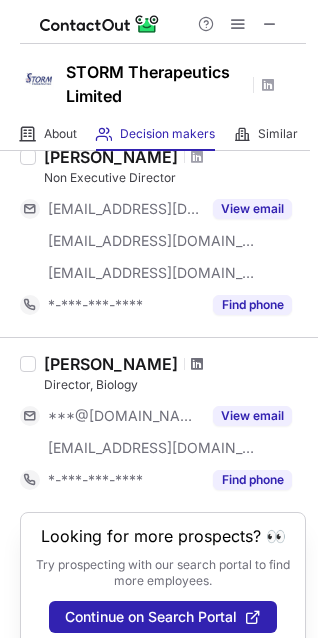 click at bounding box center (197, 364) 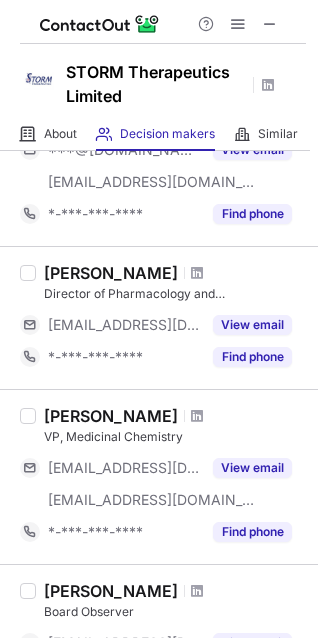 scroll, scrollTop: 476, scrollLeft: 0, axis: vertical 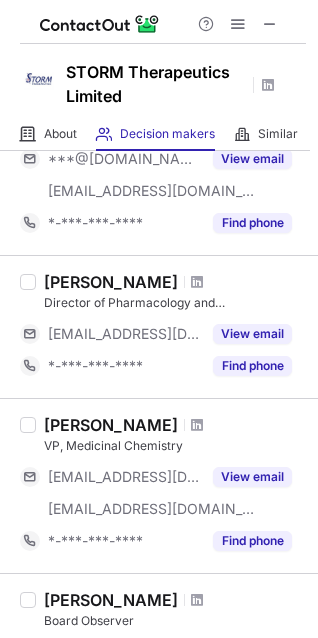 click at bounding box center [197, 282] 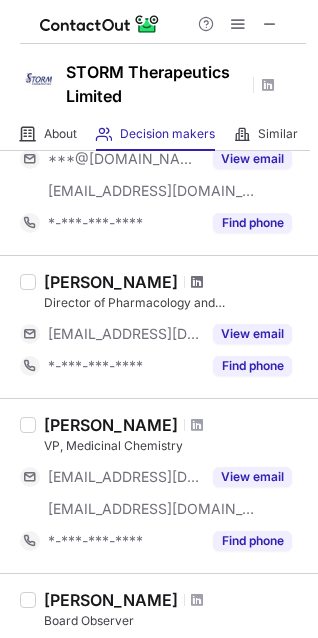 click at bounding box center (197, 282) 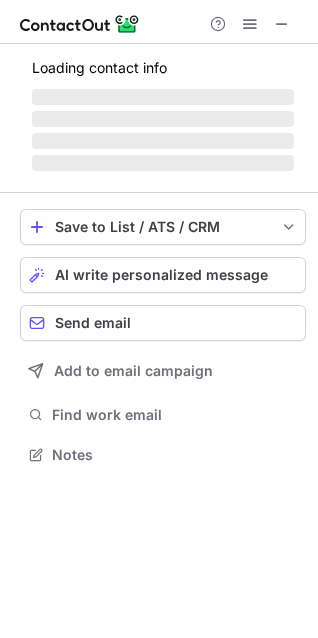 scroll, scrollTop: 10, scrollLeft: 9, axis: both 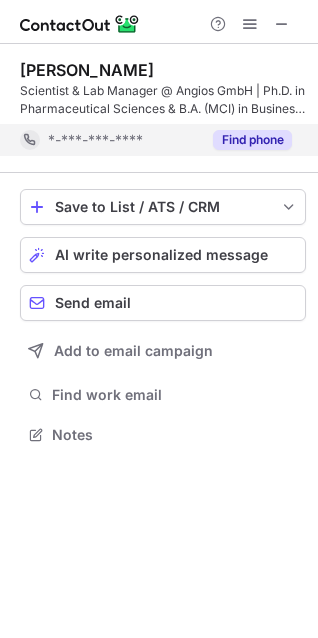 click on "Find phone" at bounding box center [252, 140] 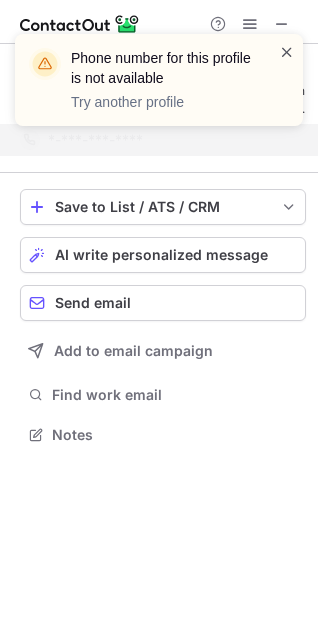 click at bounding box center (287, 52) 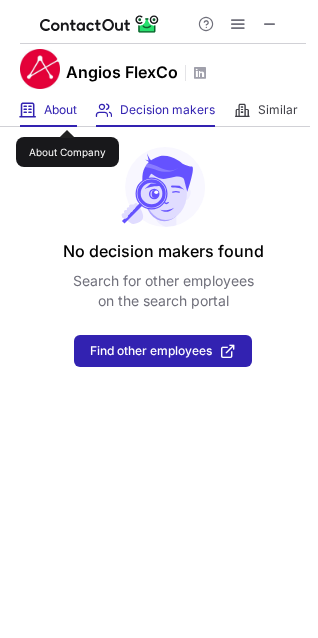 click on "About" at bounding box center [60, 110] 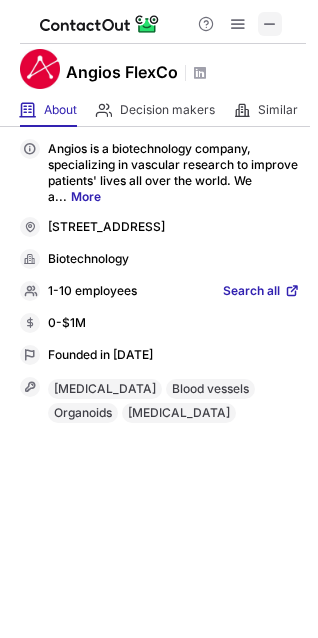 click at bounding box center (270, 24) 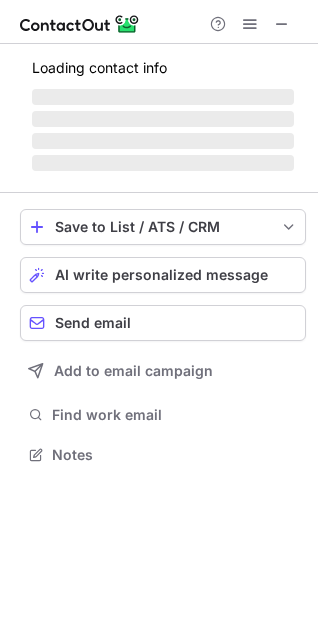 scroll, scrollTop: 10, scrollLeft: 9, axis: both 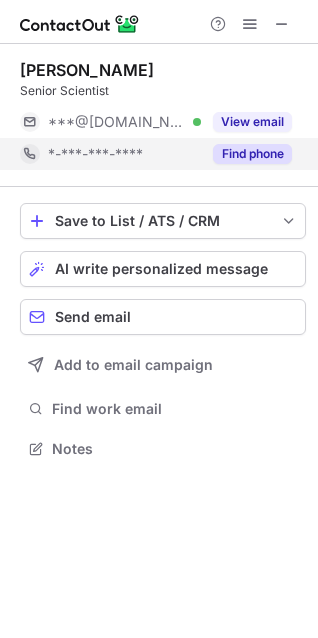 click on "Find phone" at bounding box center [252, 154] 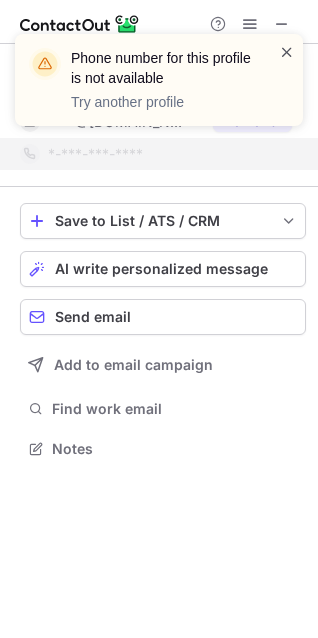 click at bounding box center [287, 52] 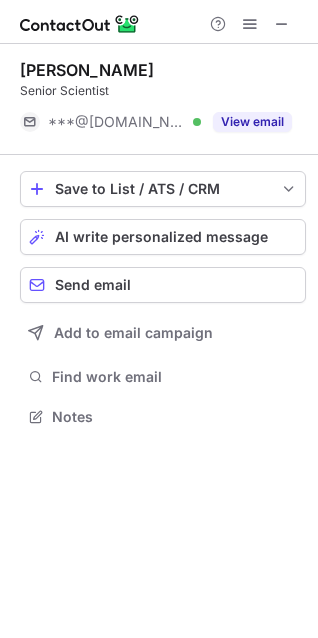 scroll, scrollTop: 402, scrollLeft: 318, axis: both 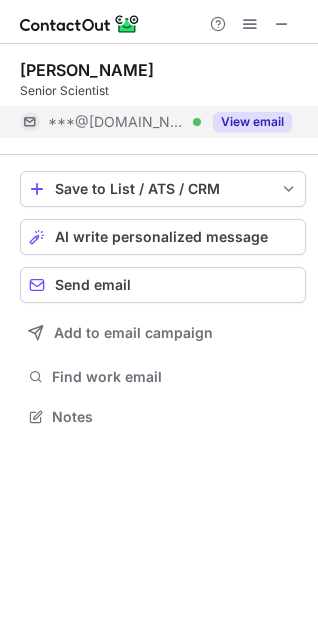 click on "View email" at bounding box center (252, 122) 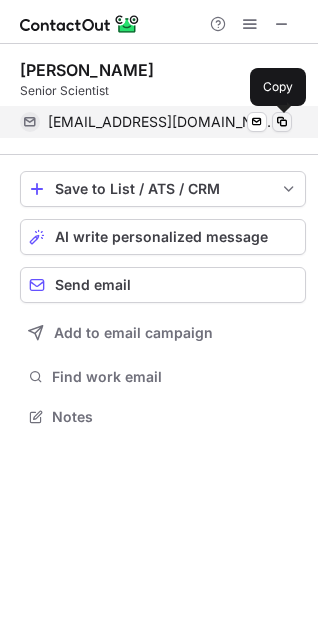 click at bounding box center [282, 122] 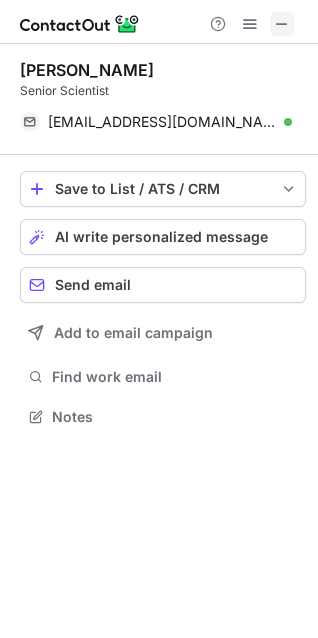 click at bounding box center (282, 24) 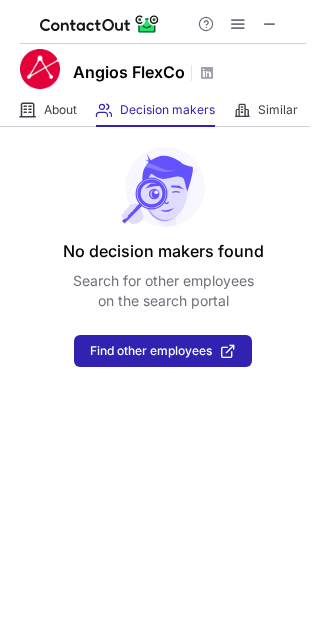 click on "No decision makers found" at bounding box center [163, 251] 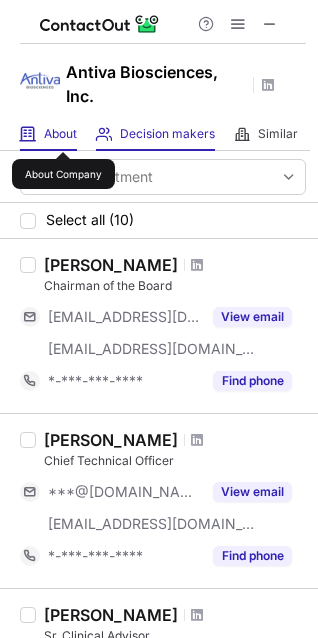 click on "About" at bounding box center (60, 134) 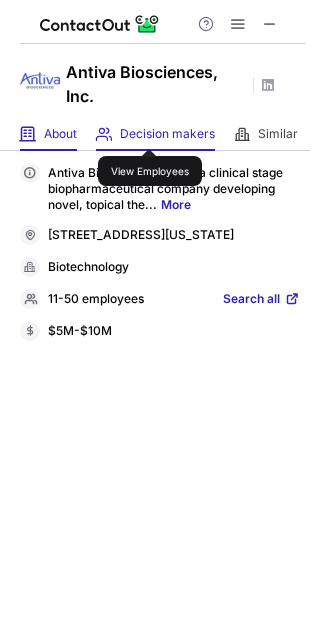 click on "Decision makers" at bounding box center [167, 134] 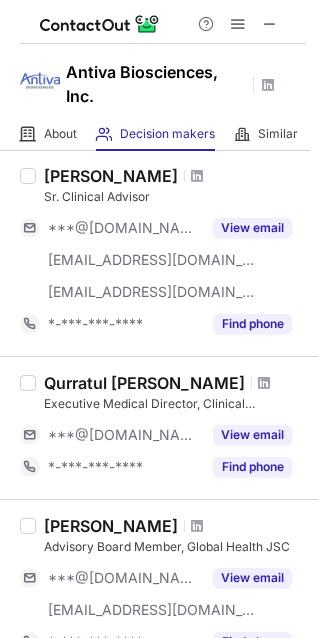 scroll, scrollTop: 0, scrollLeft: 0, axis: both 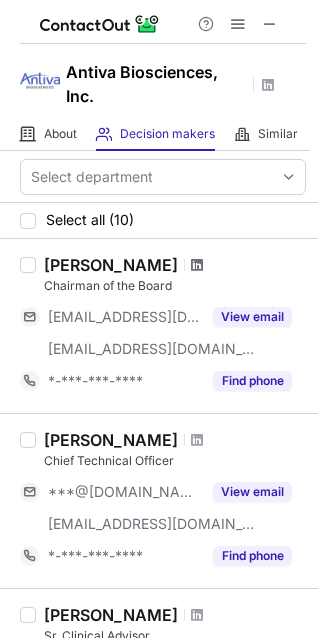 click at bounding box center [197, 265] 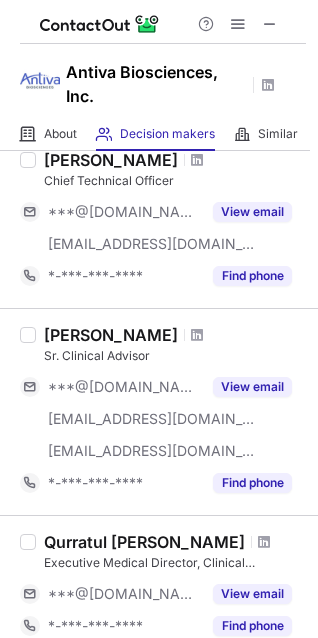 scroll, scrollTop: 280, scrollLeft: 0, axis: vertical 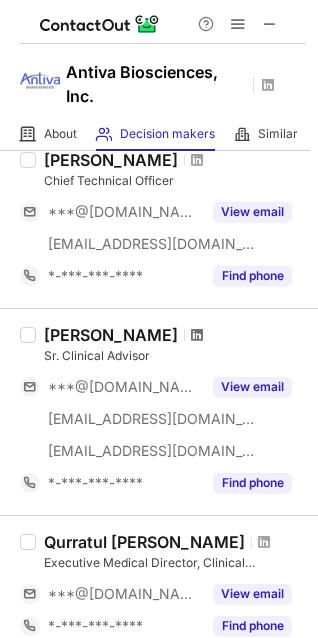 click at bounding box center [197, 335] 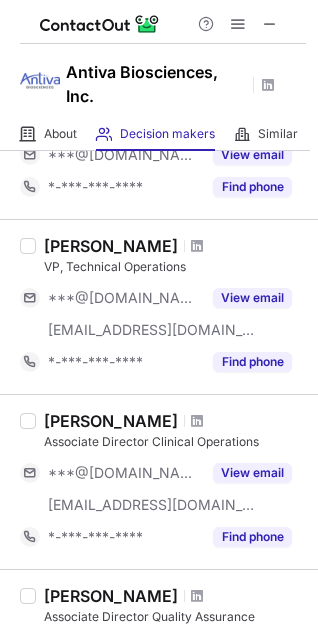 scroll, scrollTop: 1238, scrollLeft: 0, axis: vertical 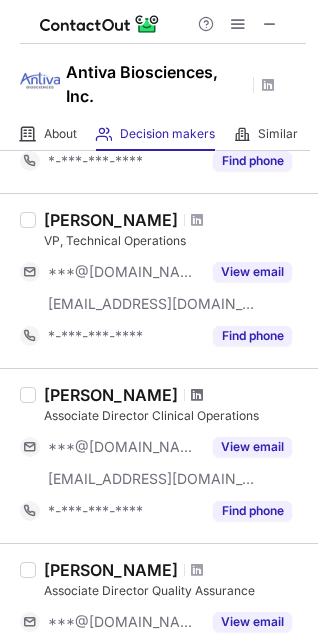 click at bounding box center (197, 395) 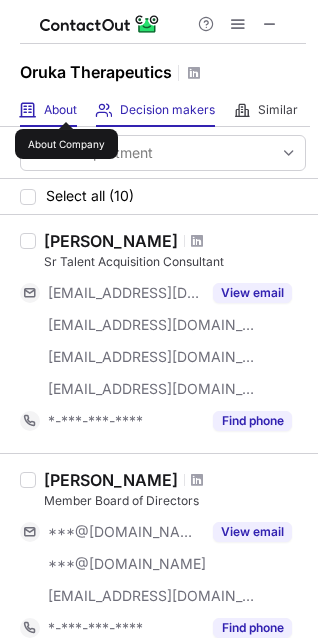 click on "About" at bounding box center (60, 110) 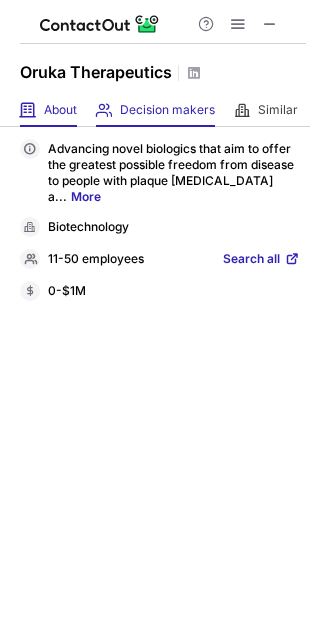click on "Decision makers View Employees" at bounding box center (155, 110) 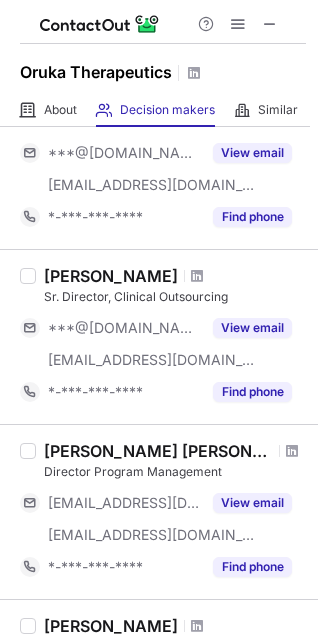 scroll, scrollTop: 1339, scrollLeft: 0, axis: vertical 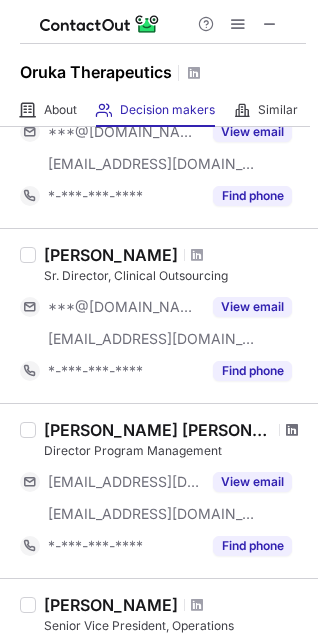 click at bounding box center [292, 430] 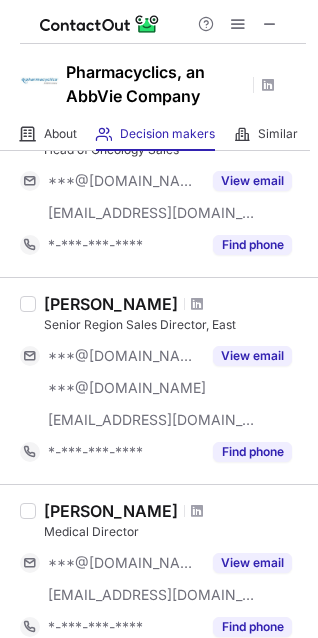 scroll, scrollTop: 311, scrollLeft: 0, axis: vertical 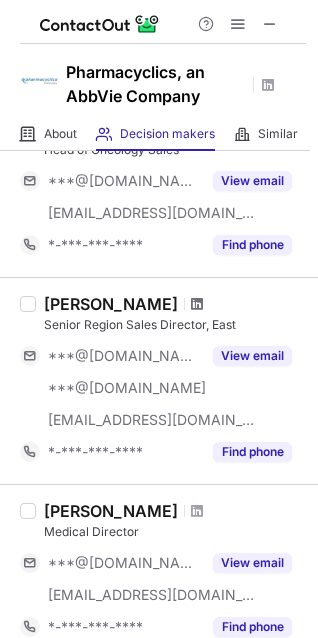 click at bounding box center [197, 304] 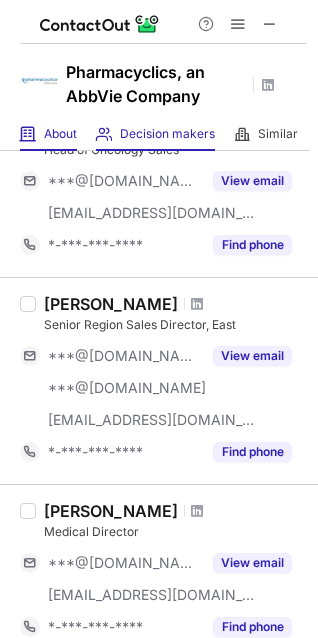 click on "About About Company" at bounding box center (48, 134) 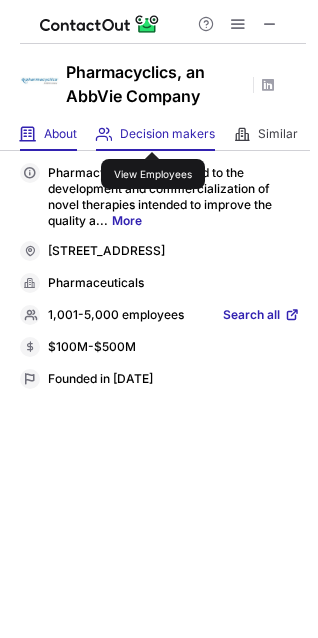 click on "Decision makers" at bounding box center [167, 134] 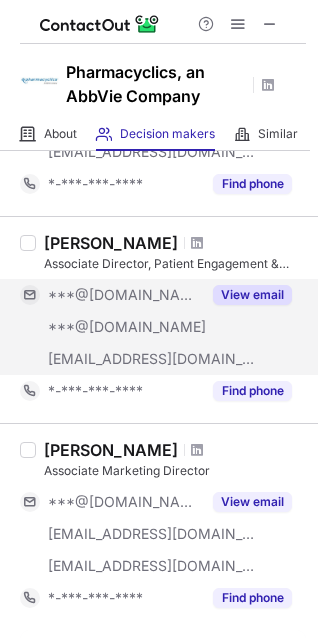 scroll, scrollTop: 1563, scrollLeft: 0, axis: vertical 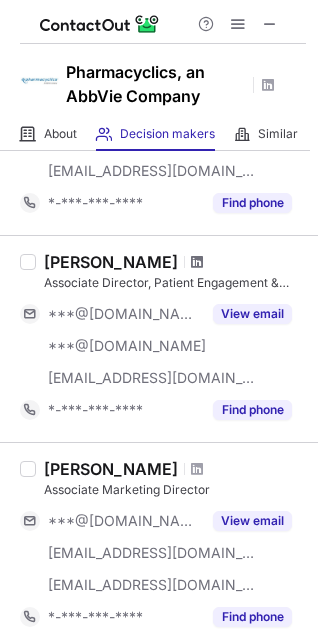click at bounding box center [197, 262] 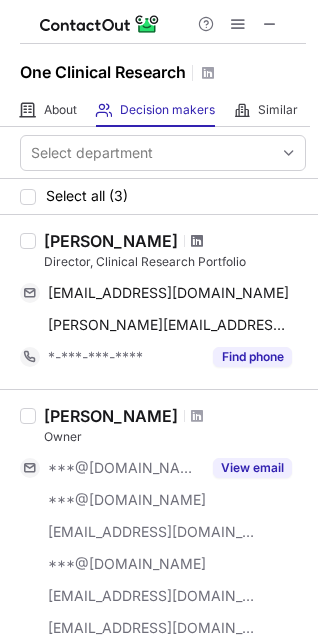 click at bounding box center [197, 241] 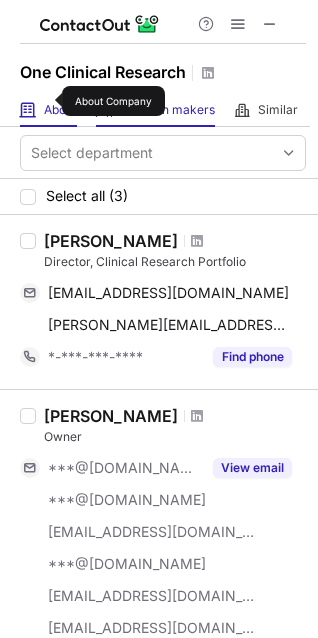 click on "About" at bounding box center [60, 110] 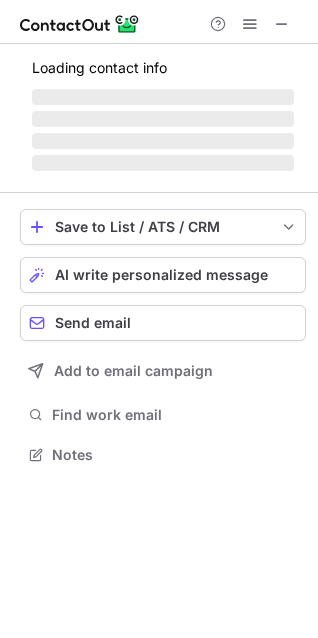 scroll, scrollTop: 10, scrollLeft: 9, axis: both 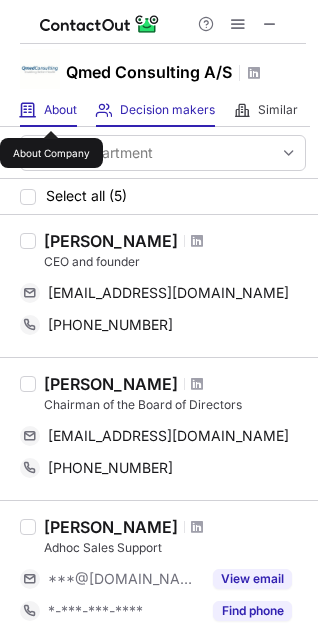 click on "About" at bounding box center [60, 110] 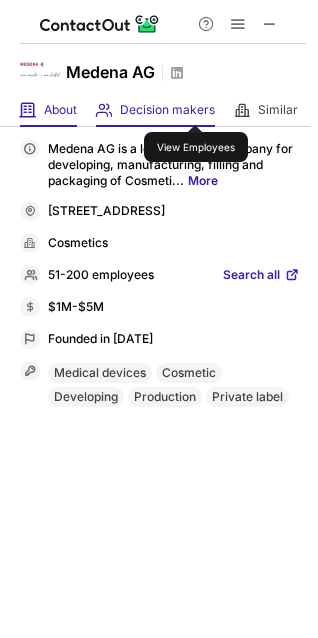 click on "Decision makers" at bounding box center [167, 110] 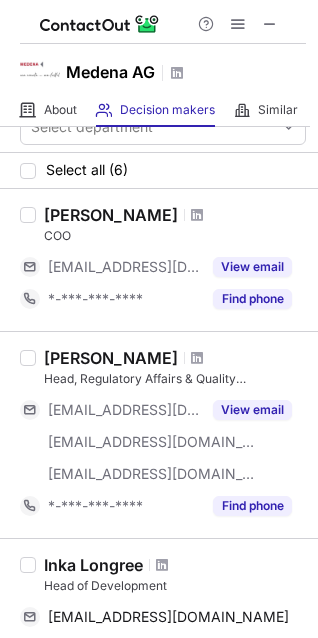 scroll, scrollTop: 0, scrollLeft: 0, axis: both 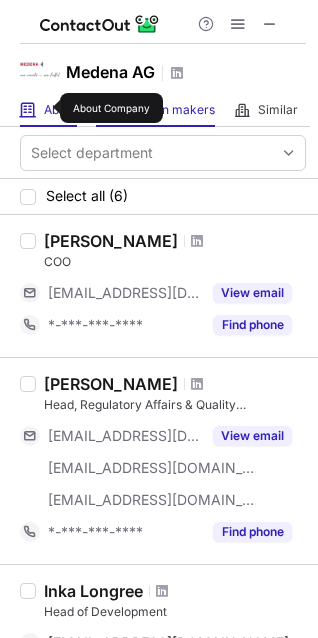 click on "About" at bounding box center (60, 110) 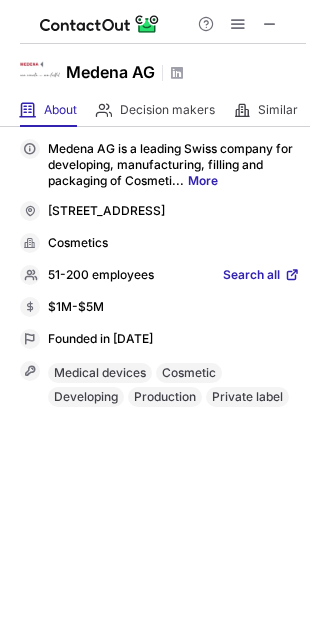 click on "More" at bounding box center [203, 180] 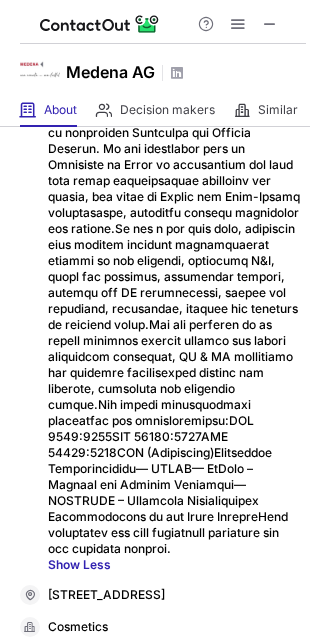 scroll, scrollTop: 98, scrollLeft: 0, axis: vertical 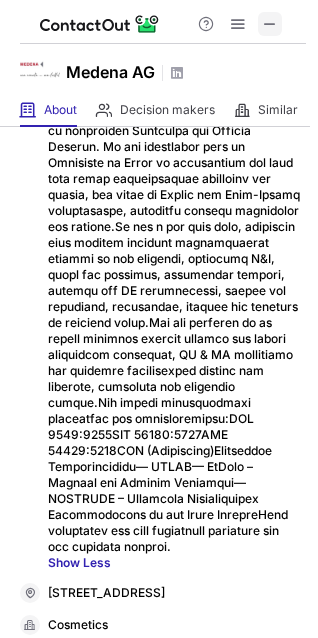 click at bounding box center (270, 24) 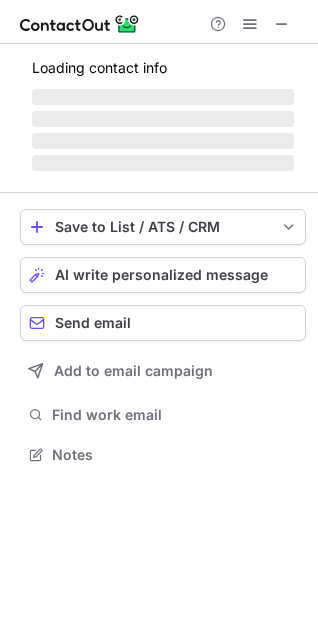 scroll, scrollTop: 10, scrollLeft: 9, axis: both 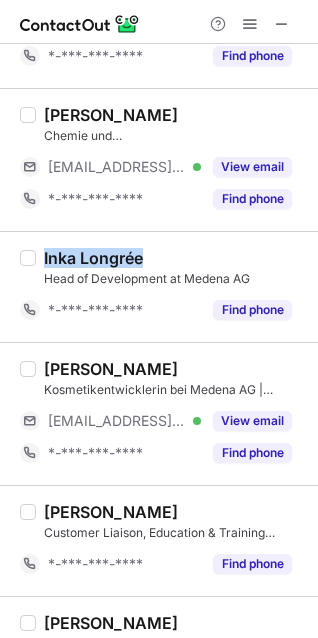 drag, startPoint x: 132, startPoint y: 254, endPoint x: 45, endPoint y: 260, distance: 87.20665 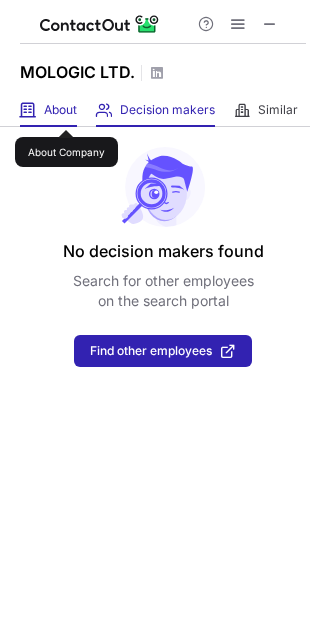 click on "About" at bounding box center (60, 110) 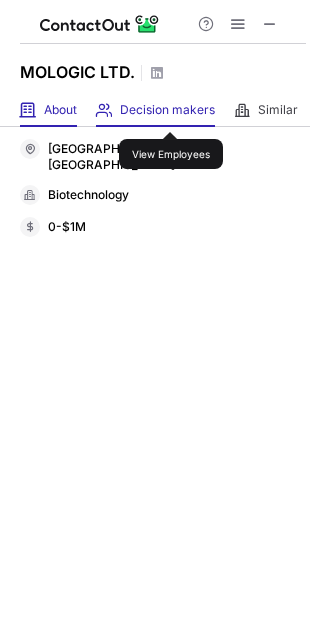 click on "Decision makers" at bounding box center [167, 110] 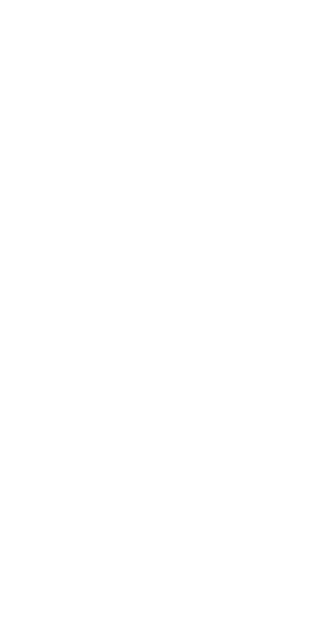scroll, scrollTop: 0, scrollLeft: 0, axis: both 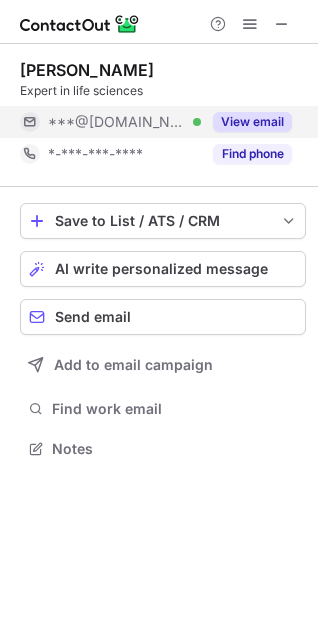 click on "View email" at bounding box center [252, 122] 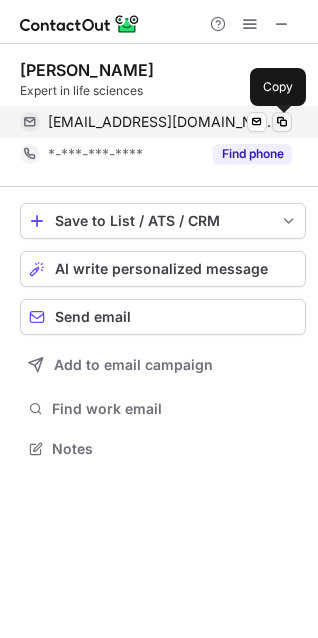 click at bounding box center (282, 122) 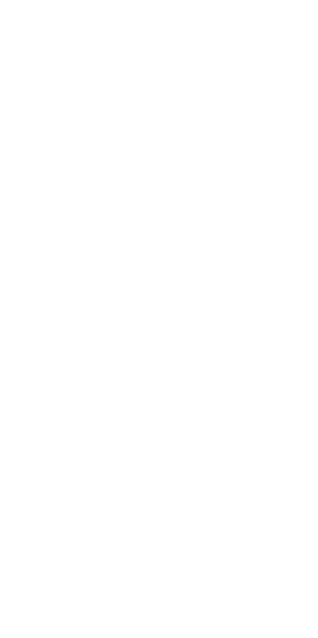 scroll, scrollTop: 0, scrollLeft: 0, axis: both 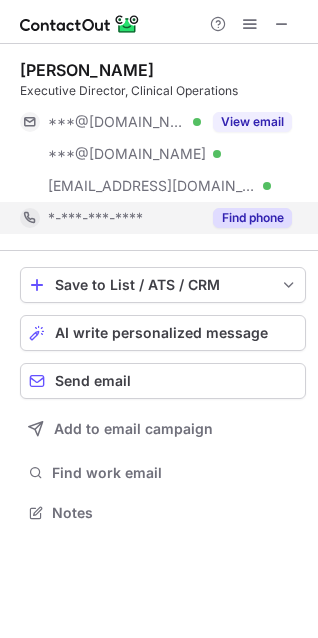 click on "Find phone" at bounding box center (252, 218) 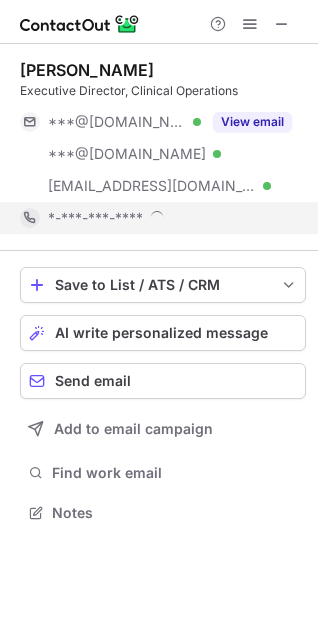 scroll, scrollTop: 10, scrollLeft: 9, axis: both 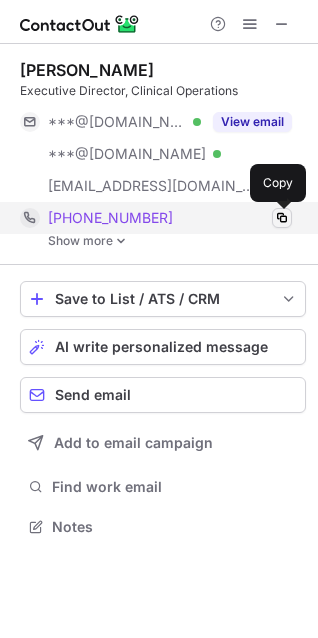 click at bounding box center (282, 218) 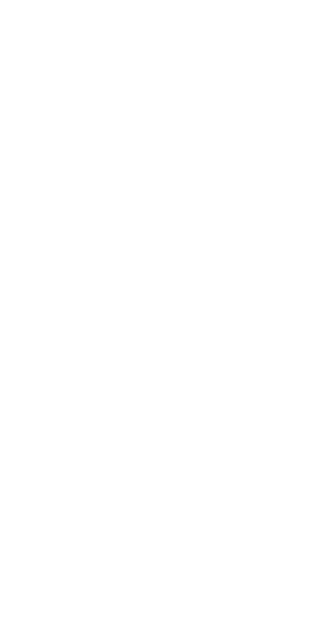 scroll, scrollTop: 0, scrollLeft: 0, axis: both 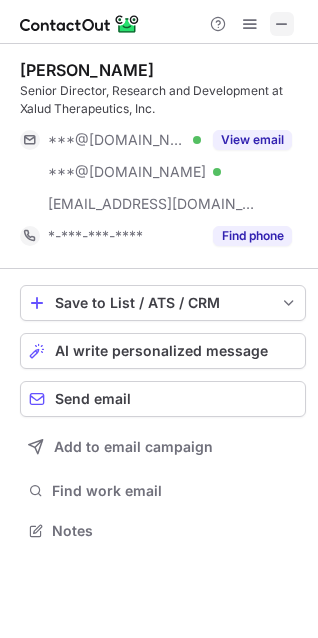 click at bounding box center (282, 24) 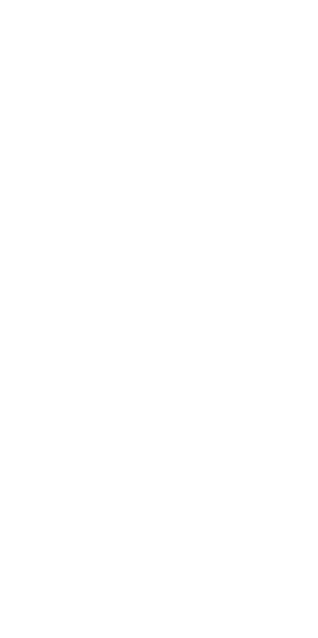 scroll, scrollTop: 0, scrollLeft: 0, axis: both 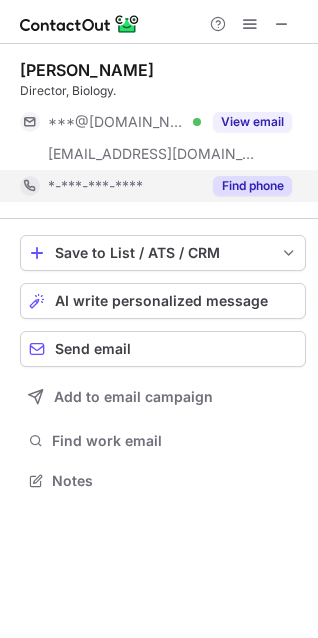 click on "Find phone" at bounding box center (252, 186) 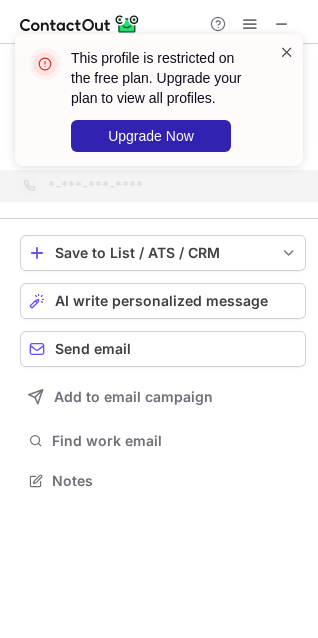 click at bounding box center [287, 52] 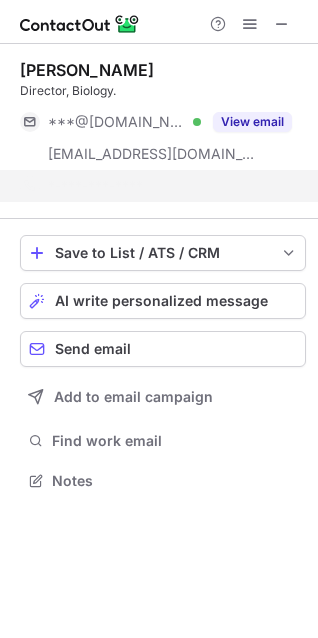 scroll, scrollTop: 434, scrollLeft: 318, axis: both 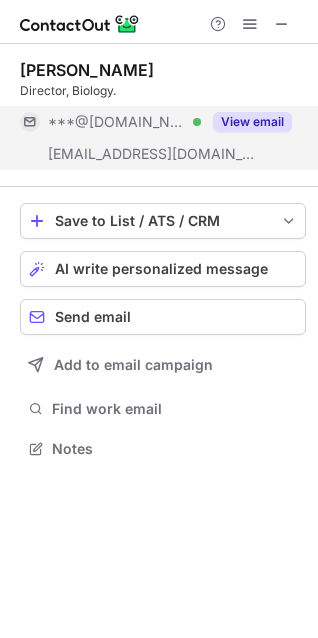 click on "View email" at bounding box center [252, 122] 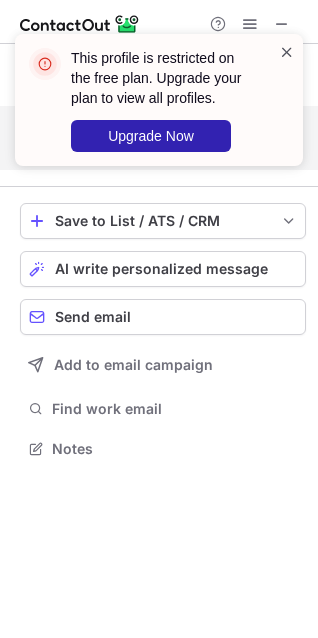 click at bounding box center (287, 52) 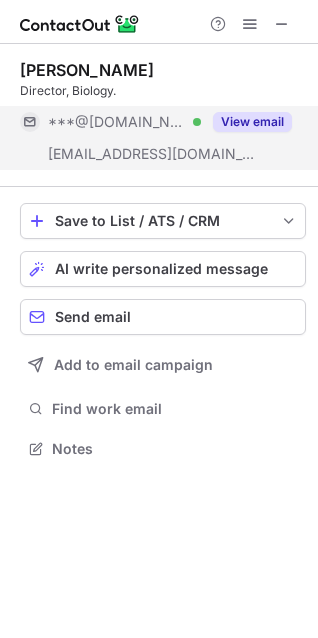 click on "View email" at bounding box center [252, 122] 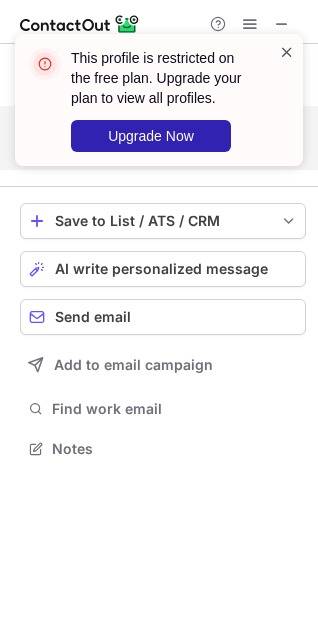 click at bounding box center (287, 52) 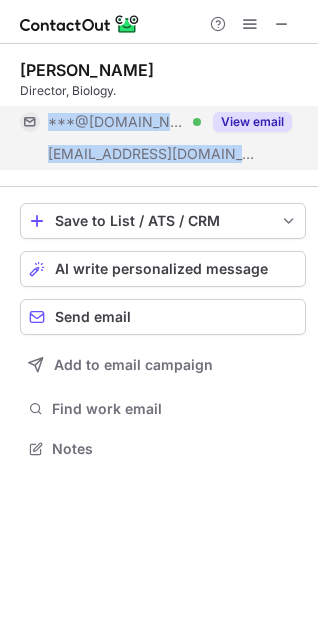 drag, startPoint x: 251, startPoint y: 152, endPoint x: 219, endPoint y: 160, distance: 32.984844 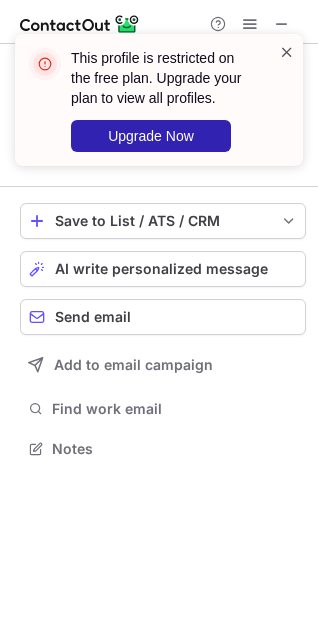 click at bounding box center [287, 52] 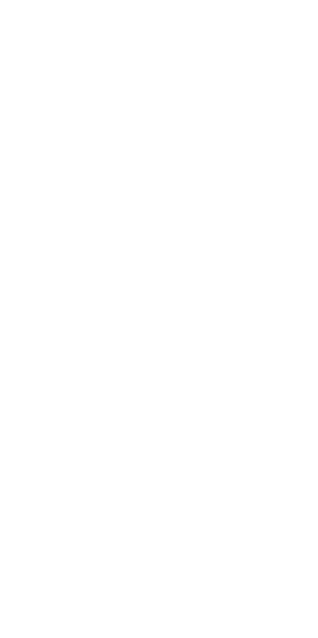 scroll, scrollTop: 0, scrollLeft: 0, axis: both 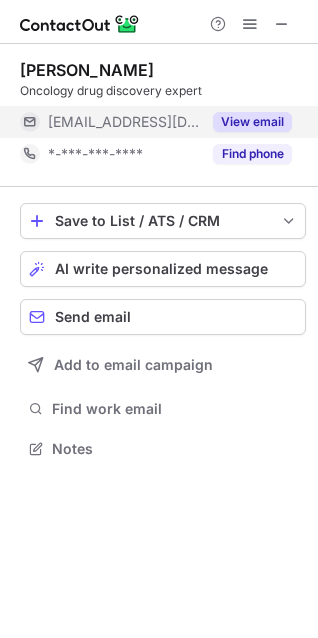 click on "View email" at bounding box center [252, 122] 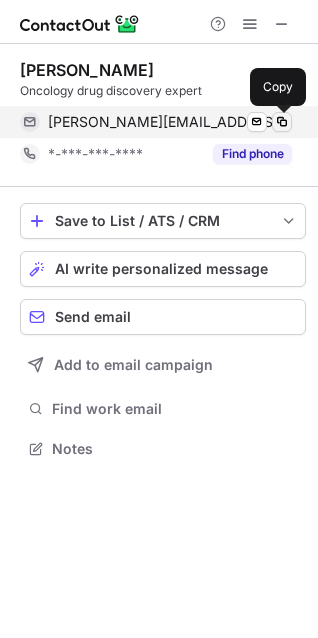 click at bounding box center [282, 122] 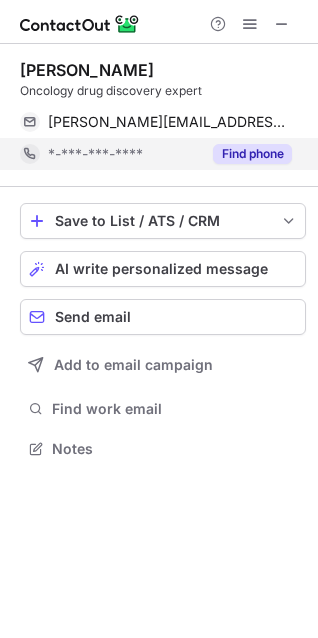 click on "Find phone" at bounding box center [252, 154] 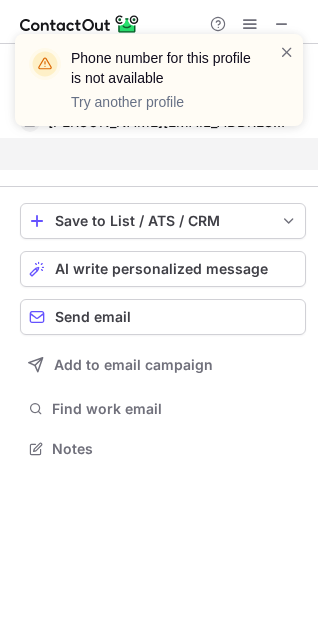 scroll, scrollTop: 402, scrollLeft: 318, axis: both 